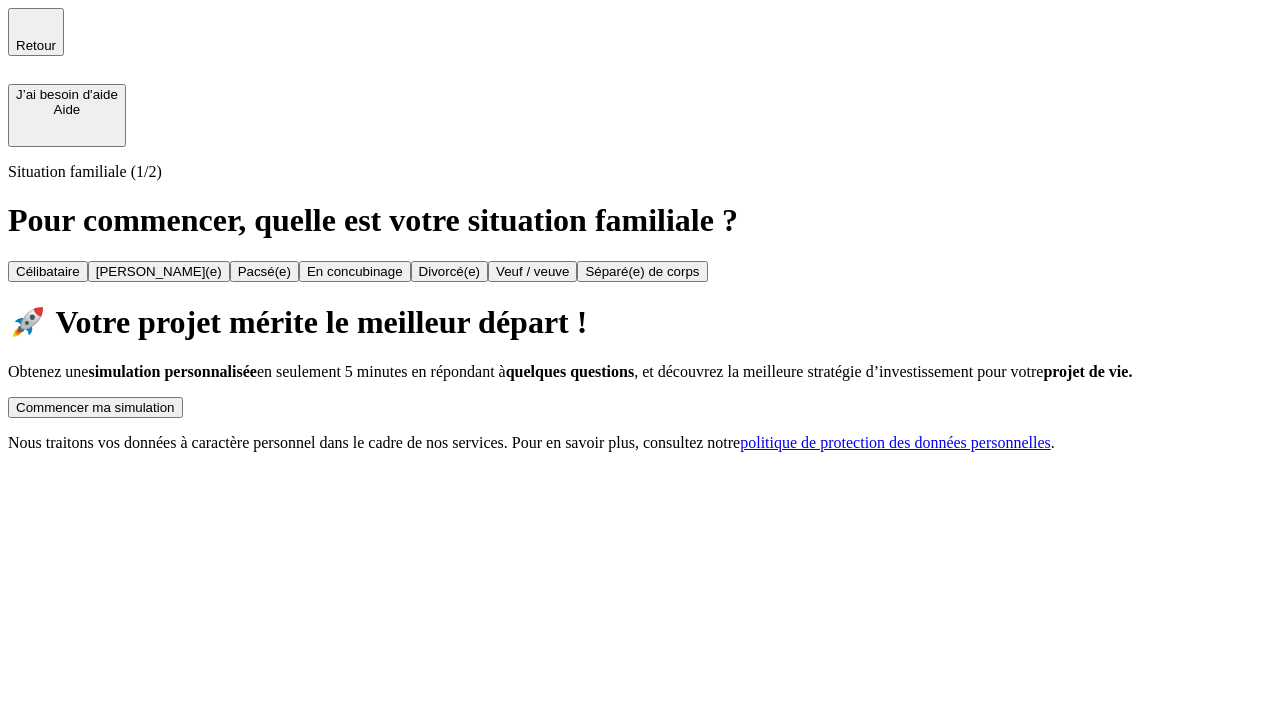 scroll, scrollTop: 0, scrollLeft: 0, axis: both 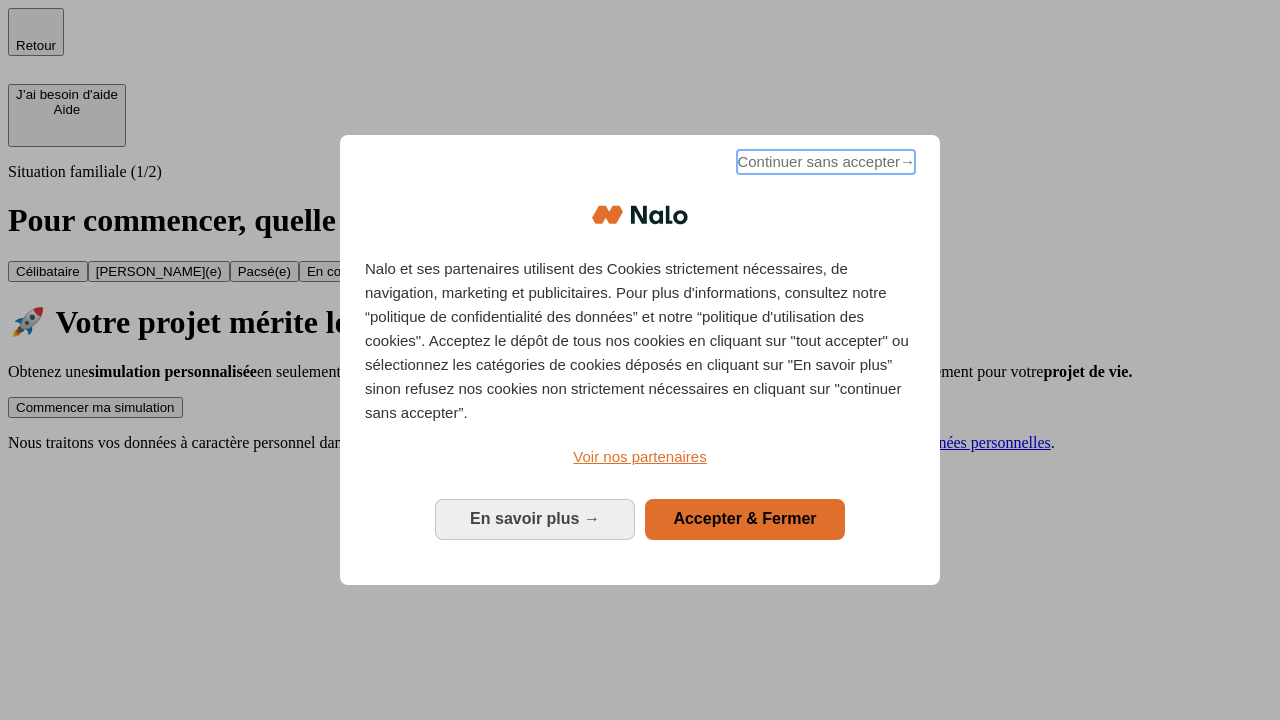 click on "Continuer sans accepter  →" at bounding box center (826, 162) 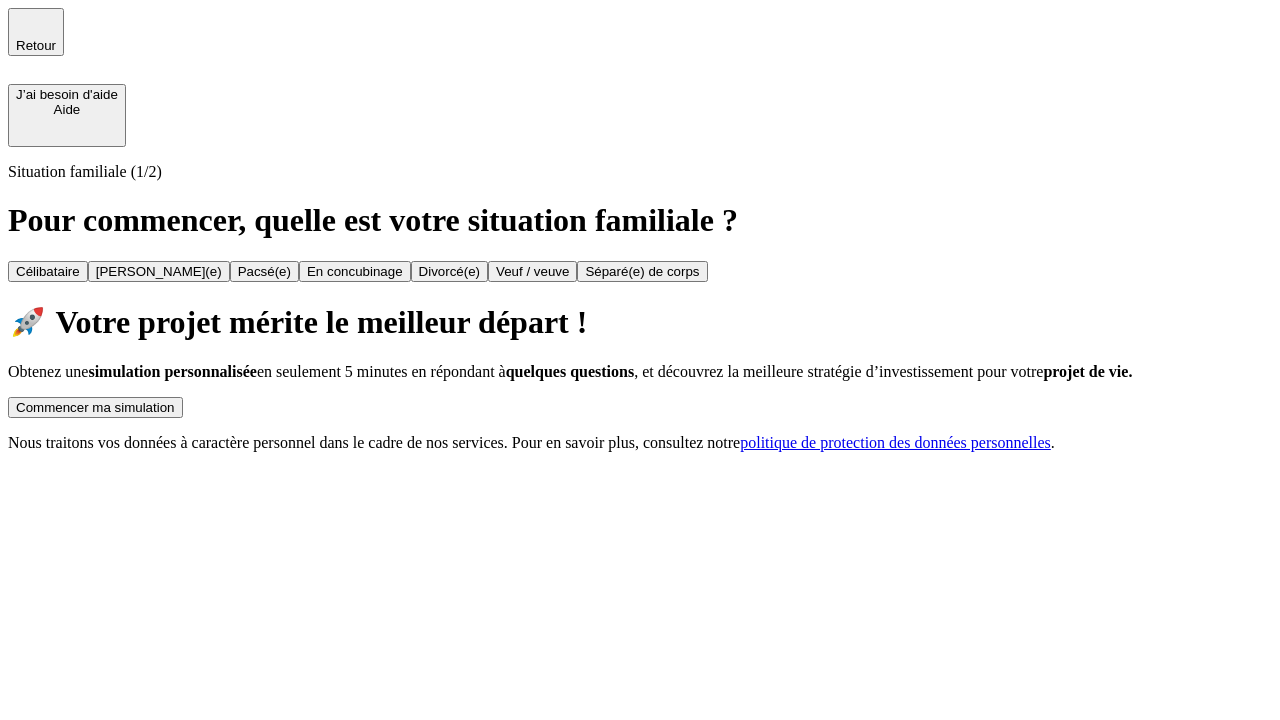 click on "Commencer ma simulation" at bounding box center (95, 407) 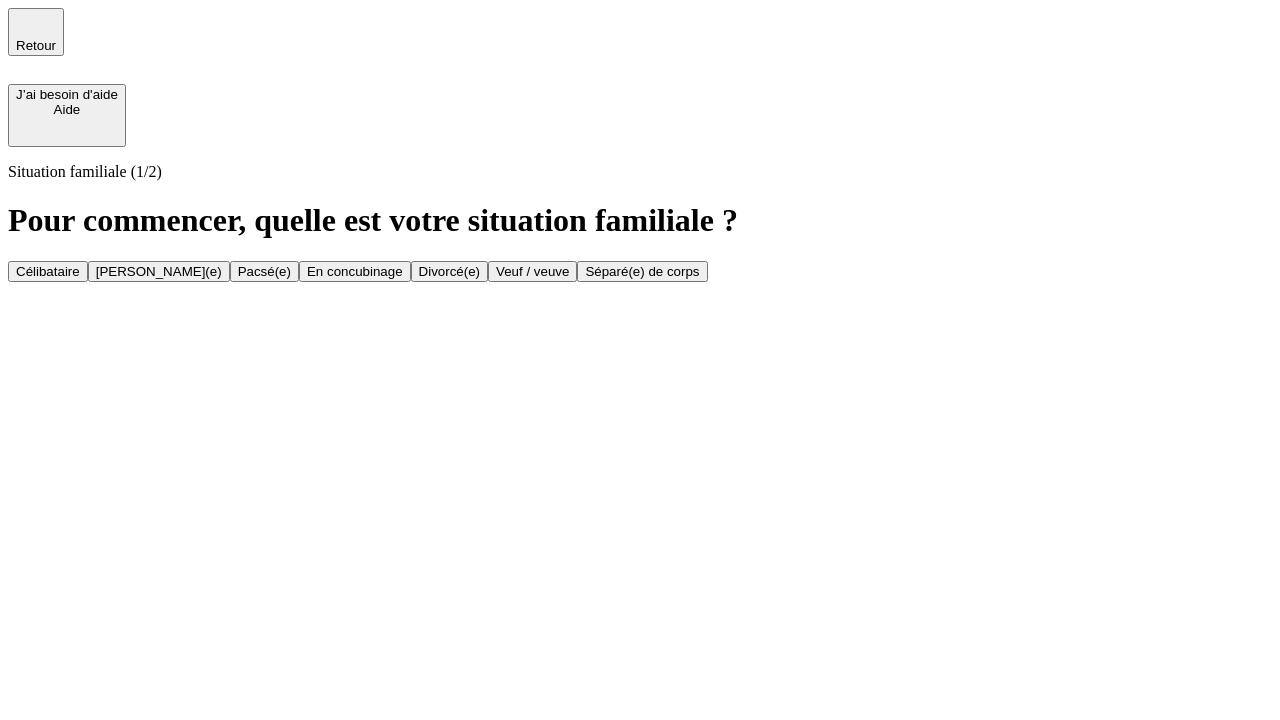 click on "En concubinage" at bounding box center [355, 271] 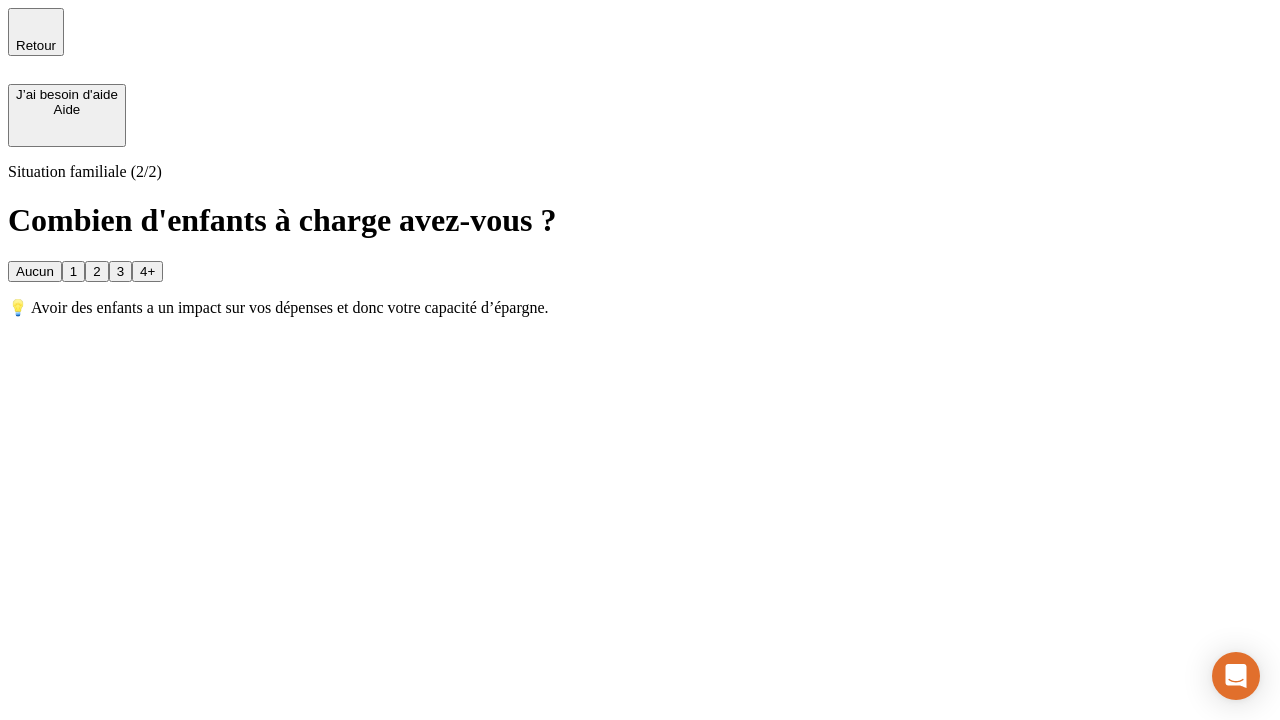 click on "2" at bounding box center (96, 271) 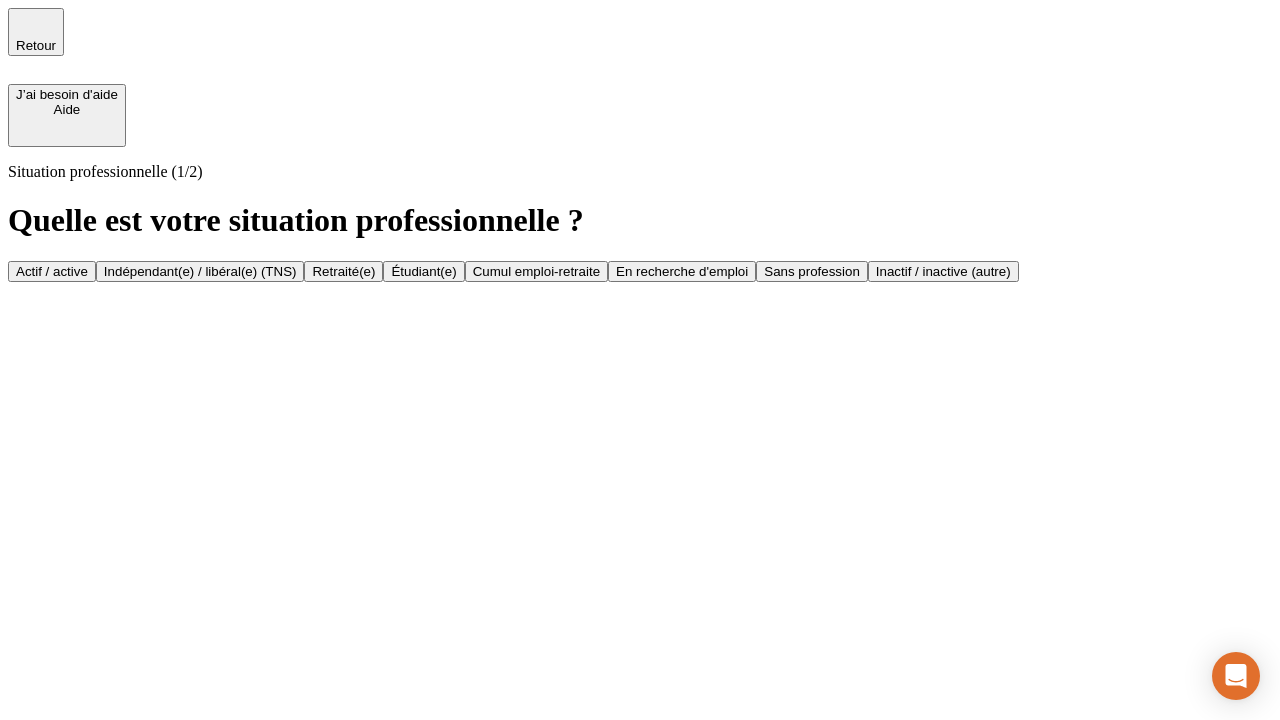 click on "Indépendant(e) / libéral(e) (TNS)" at bounding box center (200, 271) 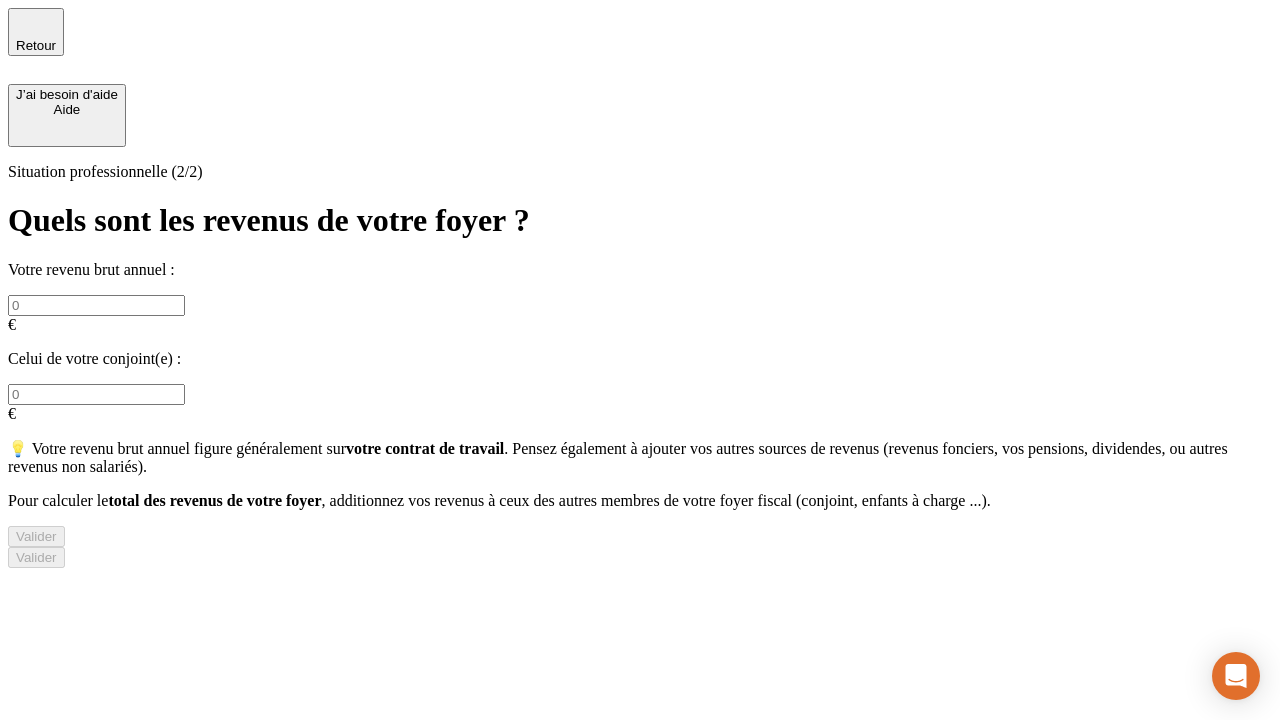 click at bounding box center [96, 305] 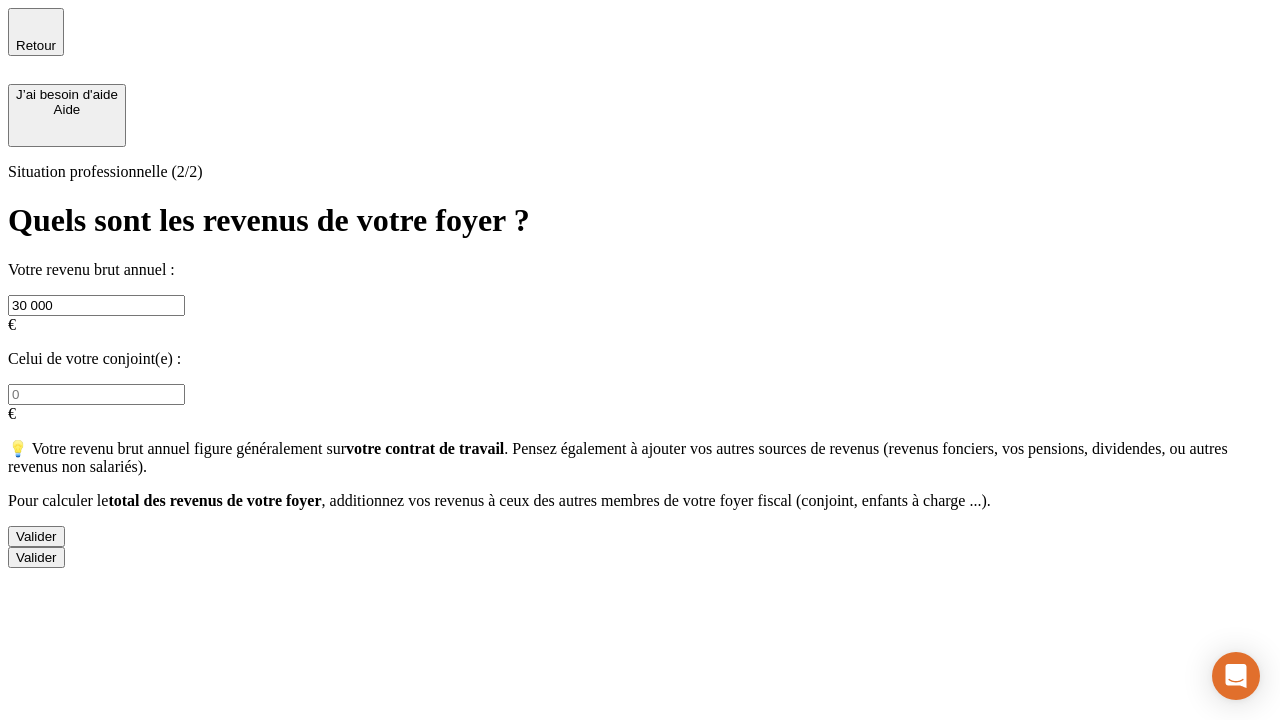 type on "30 000" 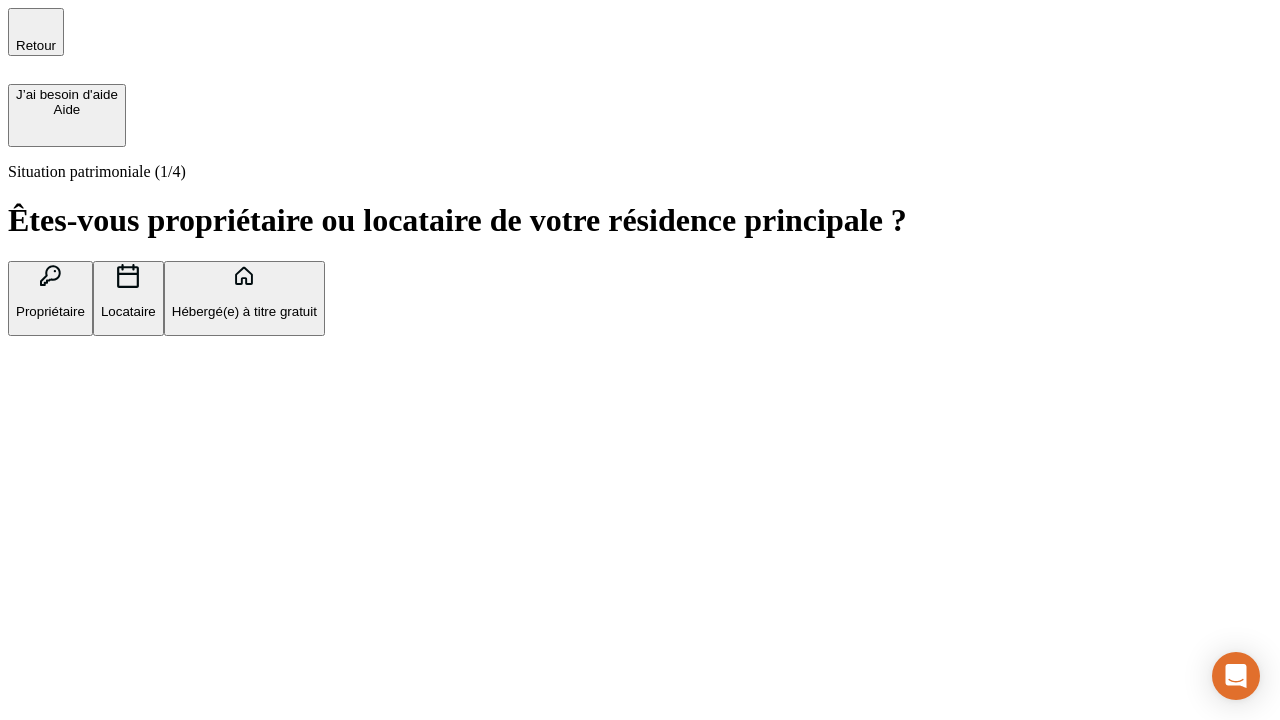 click on "Locataire" at bounding box center (128, 311) 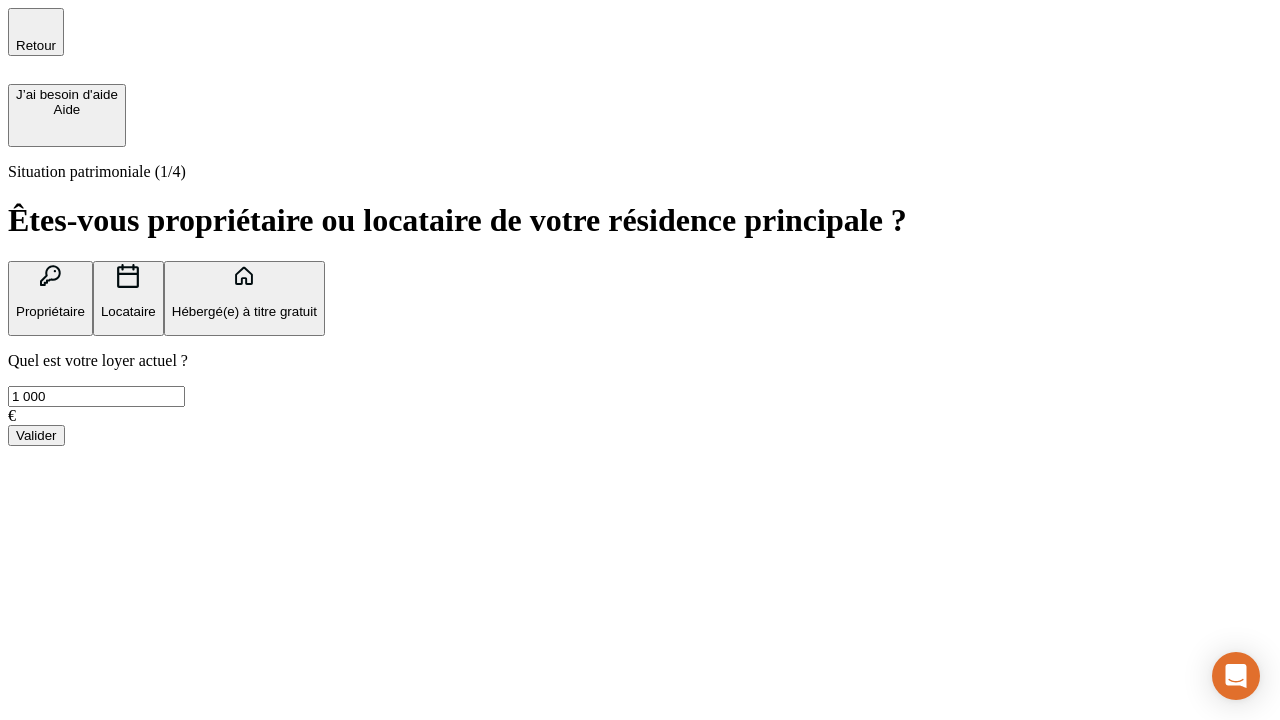 type on "1 000" 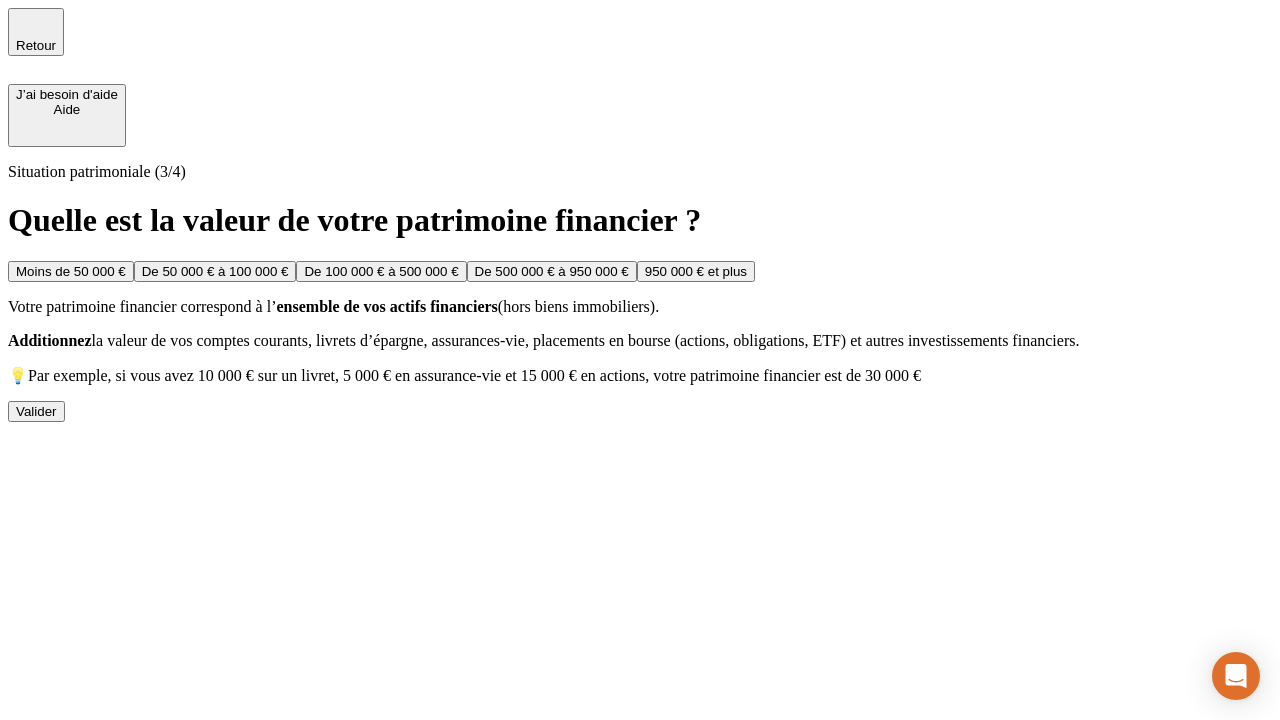 click on "Moins de 50 000 €" at bounding box center (71, 271) 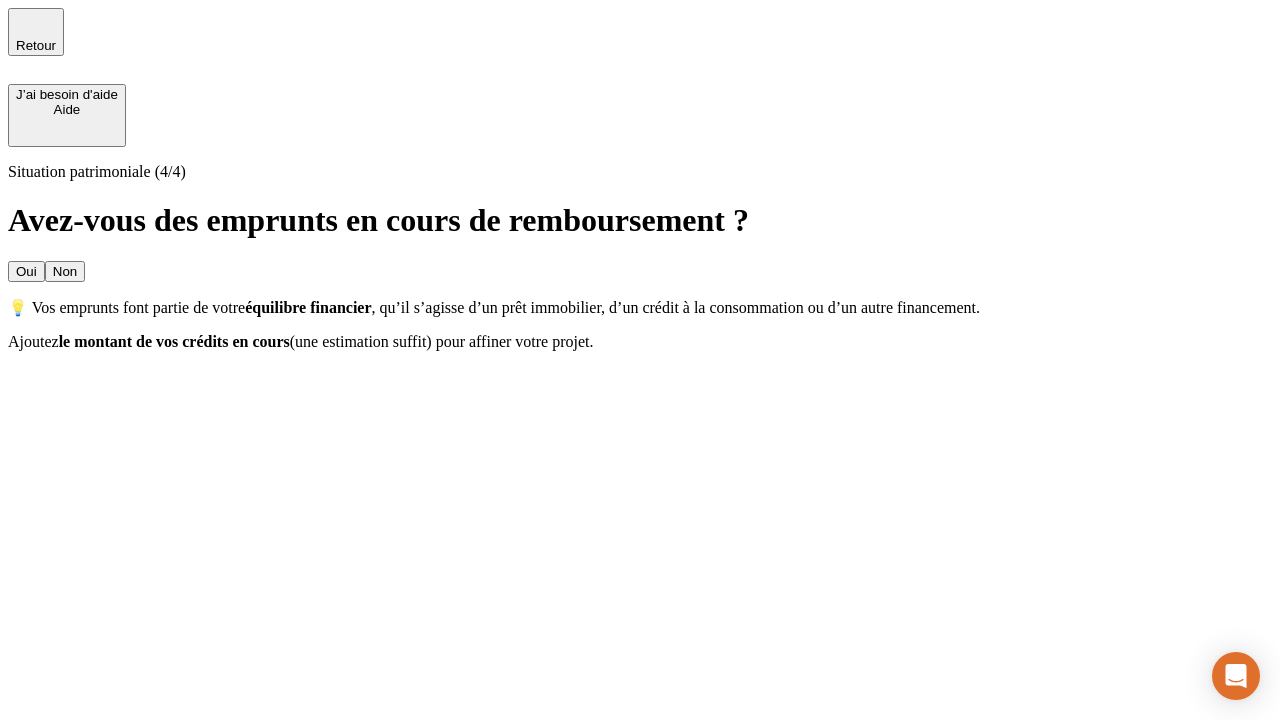 click on "Non" at bounding box center [65, 271] 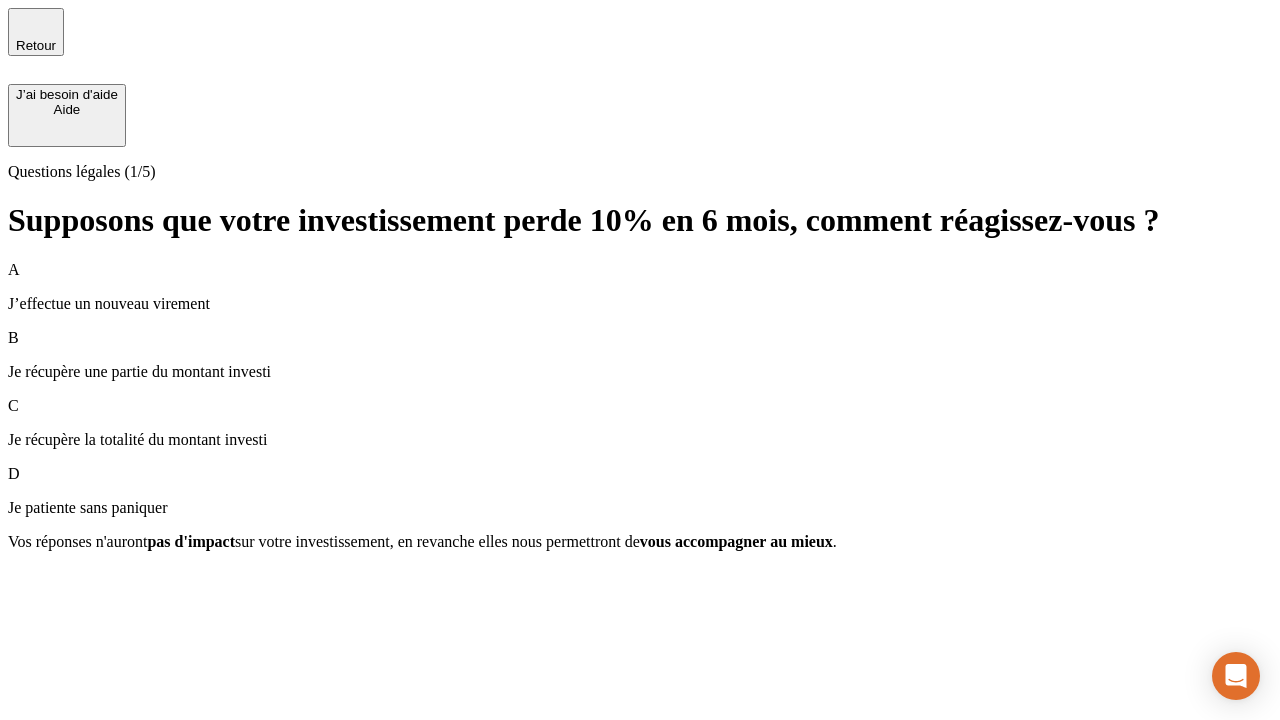 click on "A J’effectue un nouveau virement" at bounding box center [640, 287] 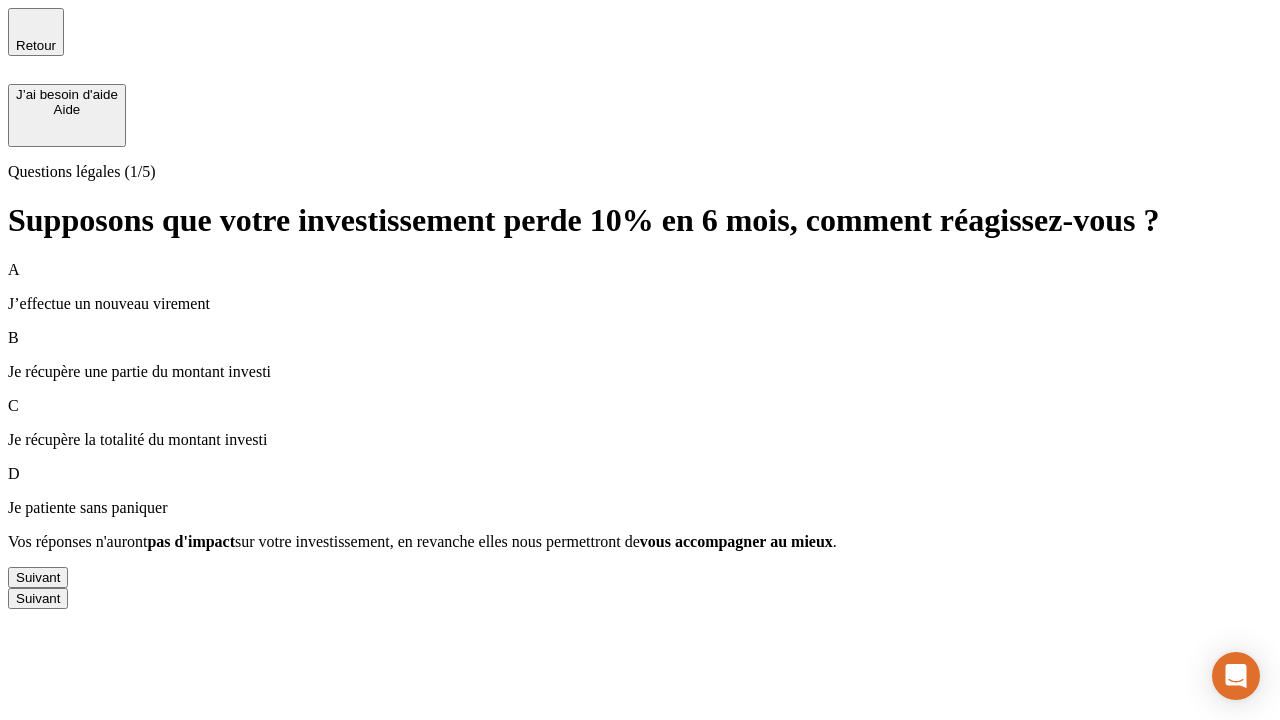 click on "Suivant" at bounding box center (38, 577) 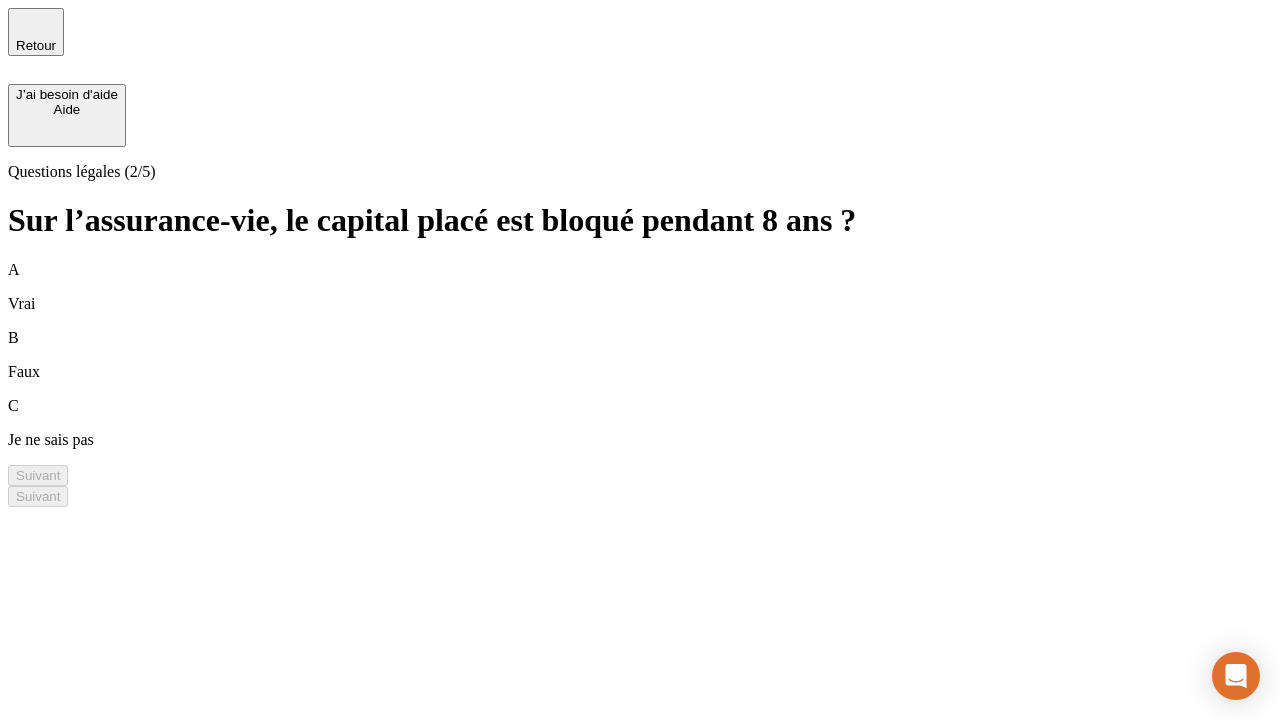 click on "A Vrai" at bounding box center (640, 287) 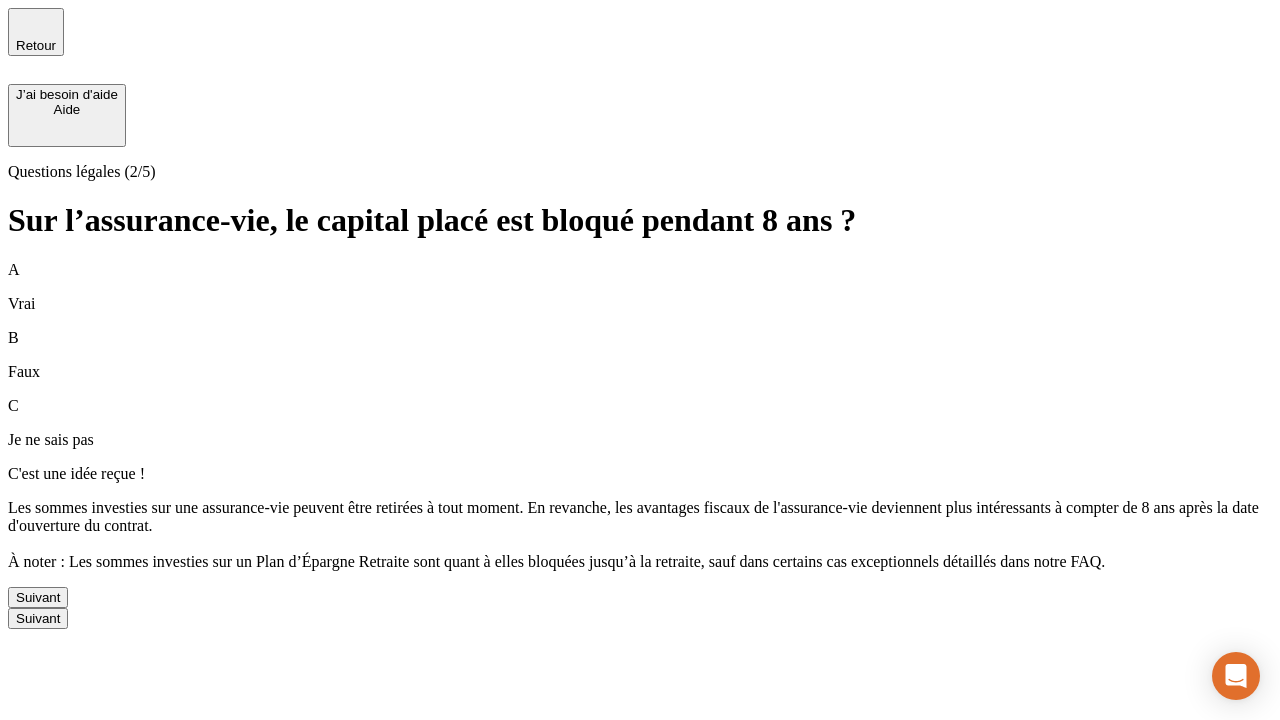 click on "Suivant" at bounding box center [38, 597] 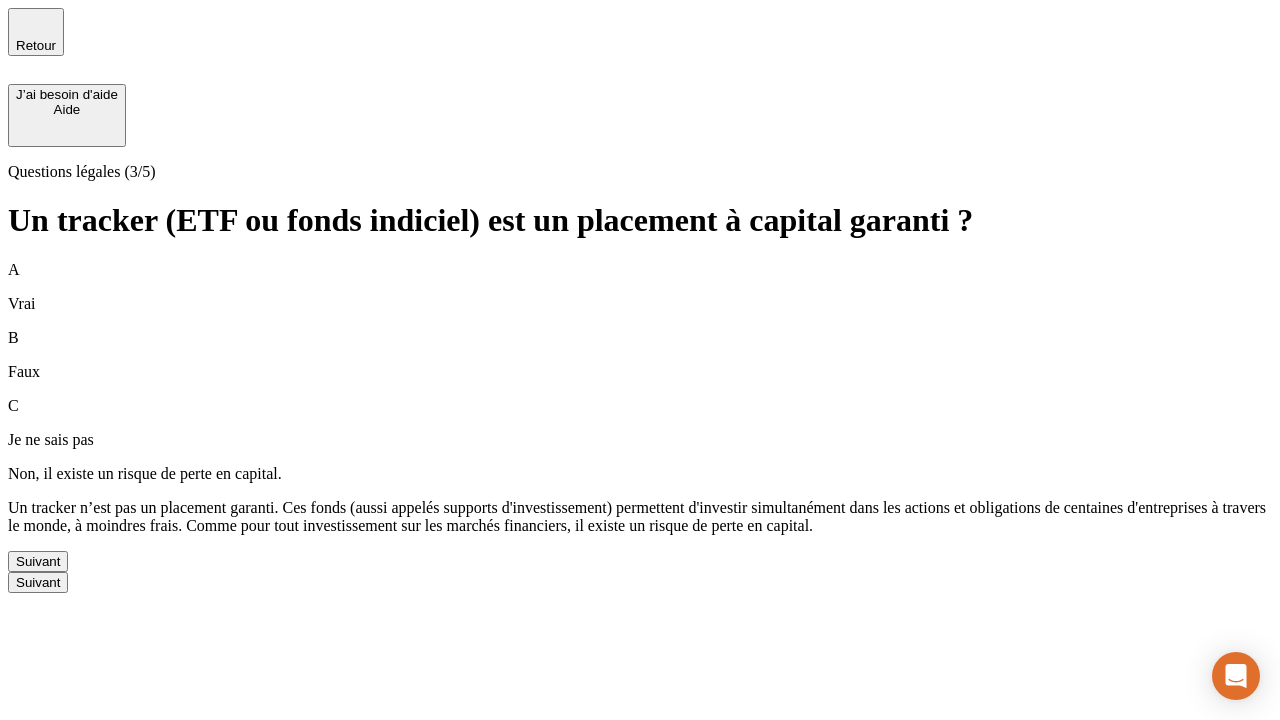 click on "Suivant" at bounding box center [38, 561] 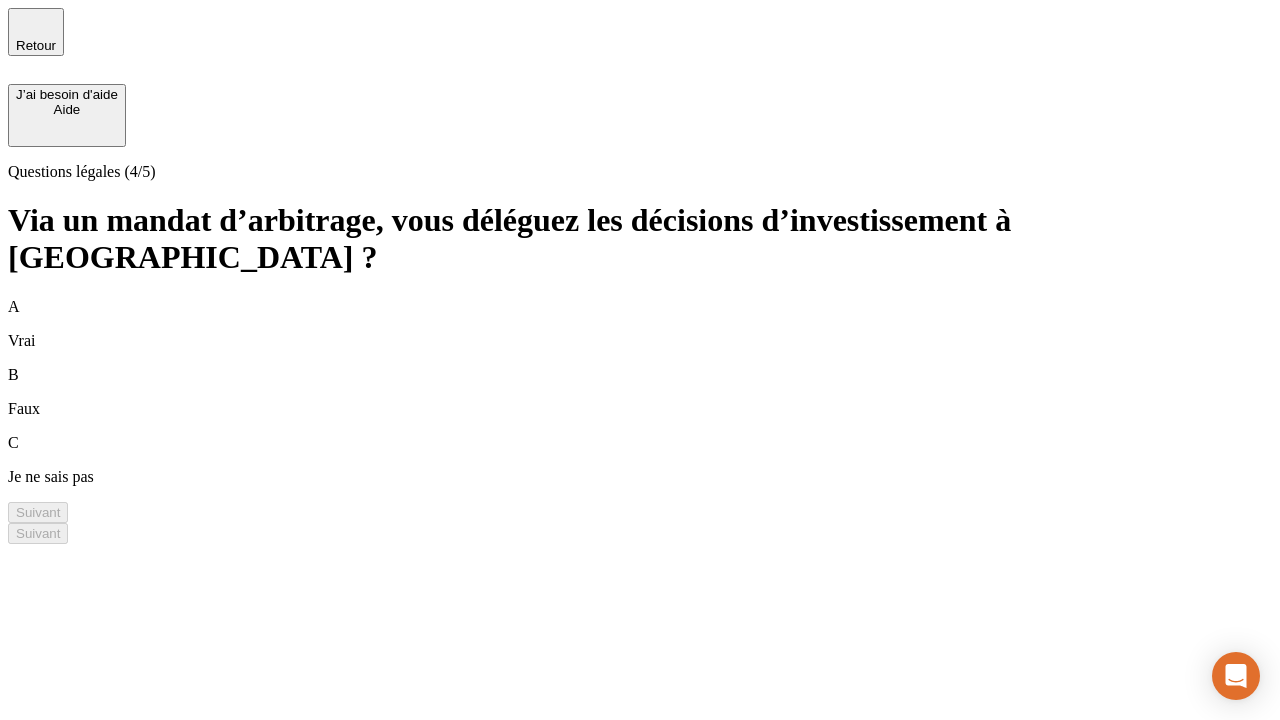 click on "A Vrai" at bounding box center (640, 324) 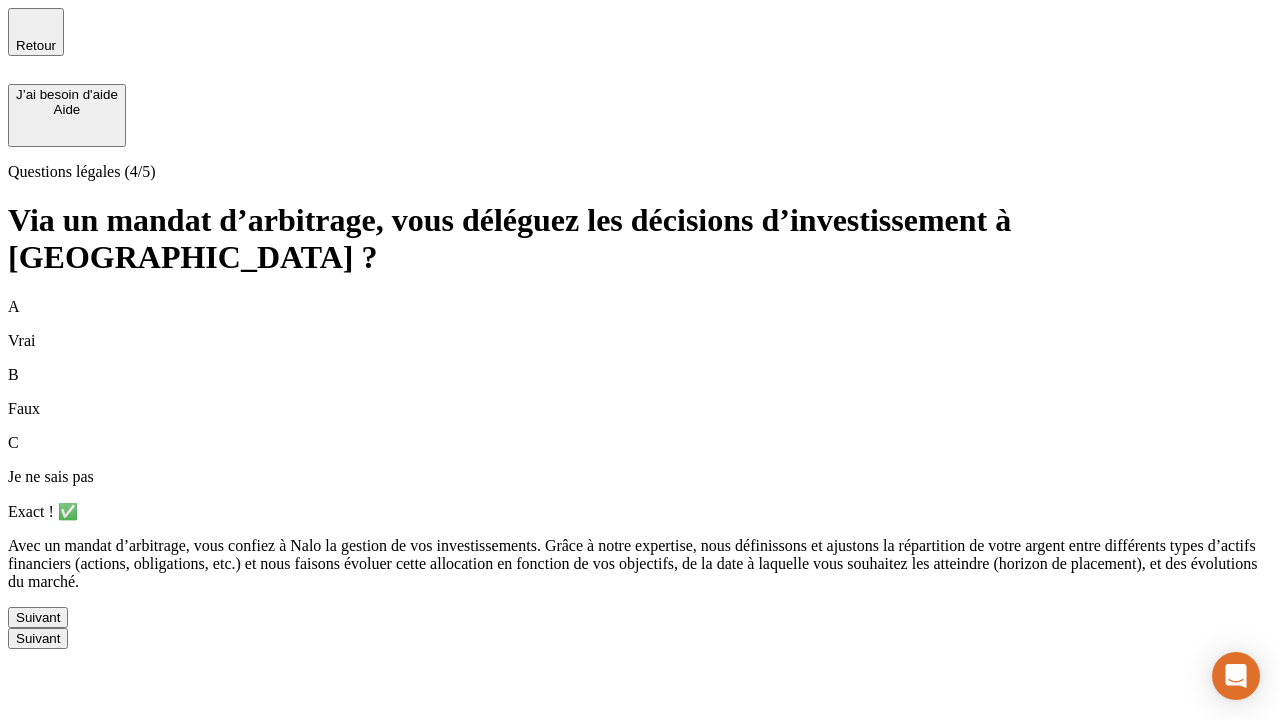 click on "Suivant" at bounding box center (38, 617) 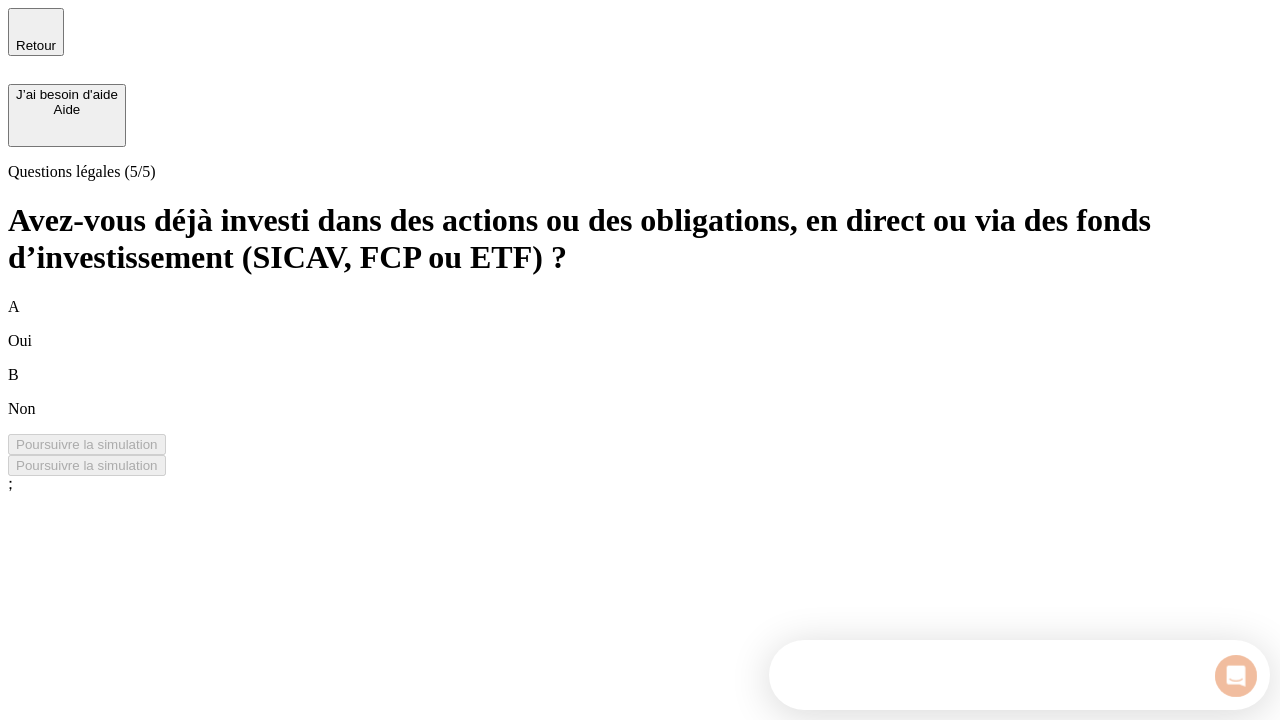 scroll, scrollTop: 0, scrollLeft: 0, axis: both 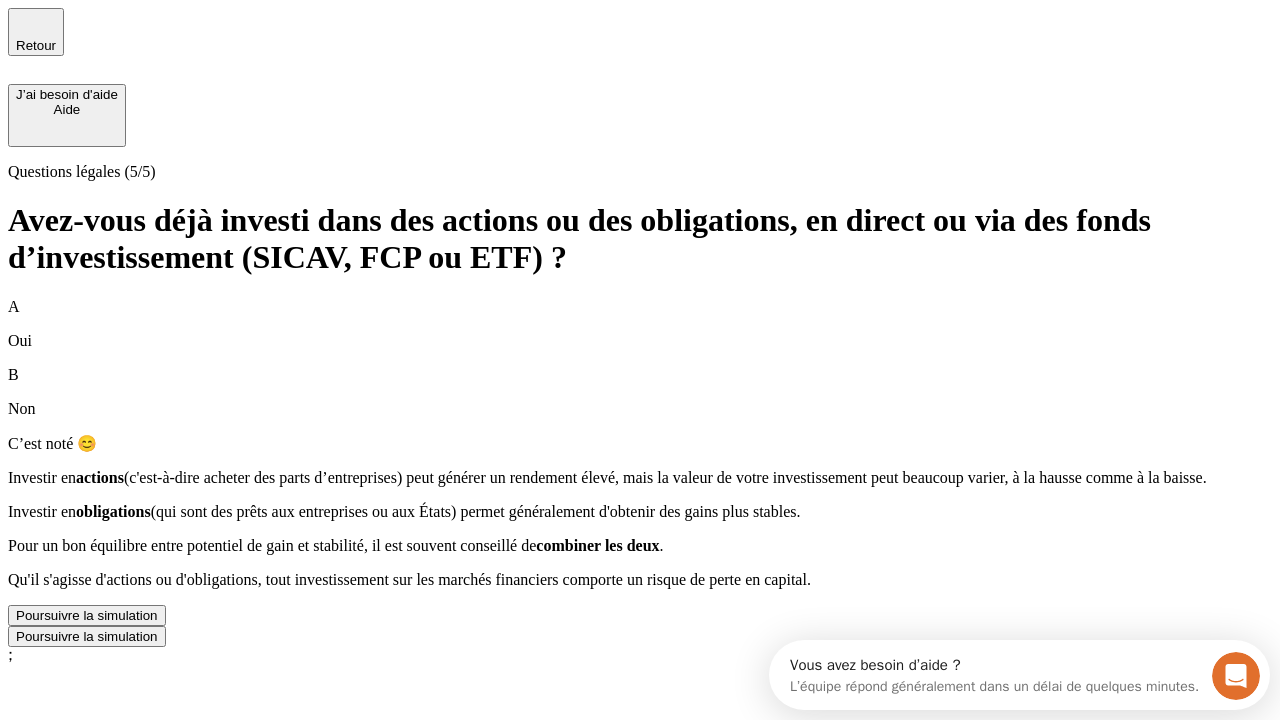 click on "Poursuivre la simulation" at bounding box center [87, 615] 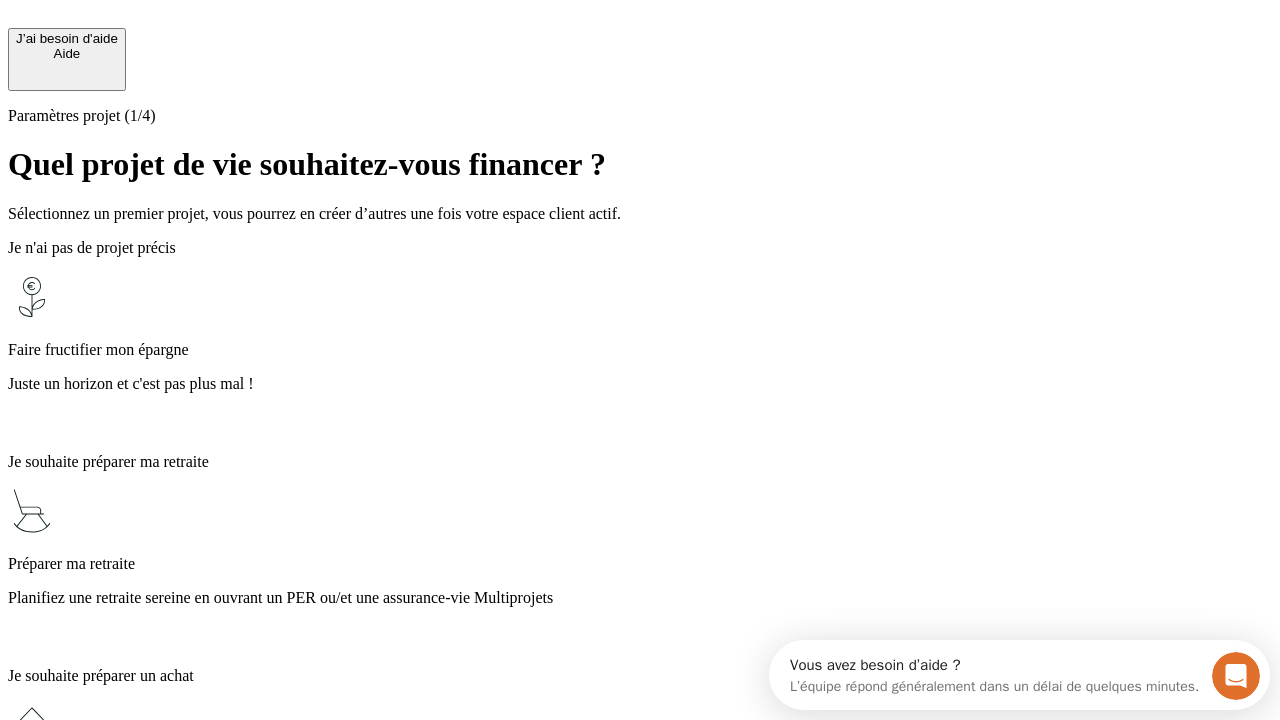 click on "Juste un horizon et c'est pas plus mal !" at bounding box center [640, 384] 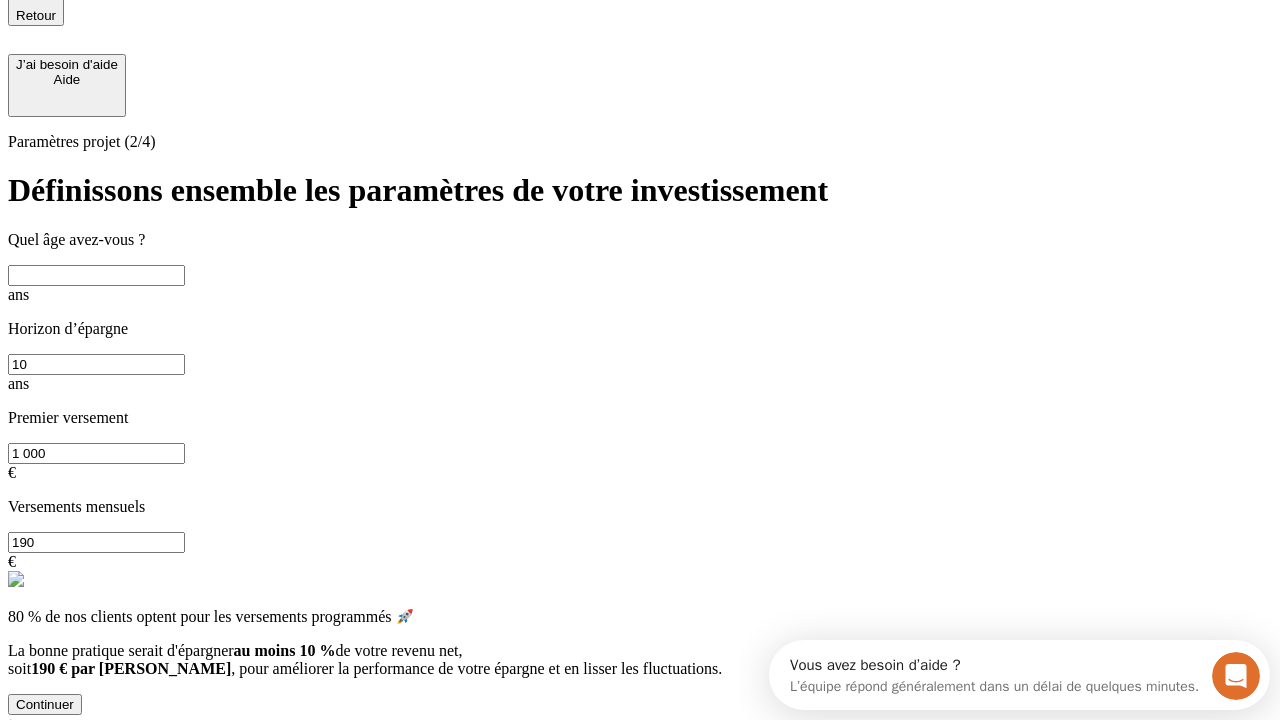 click at bounding box center (96, 275) 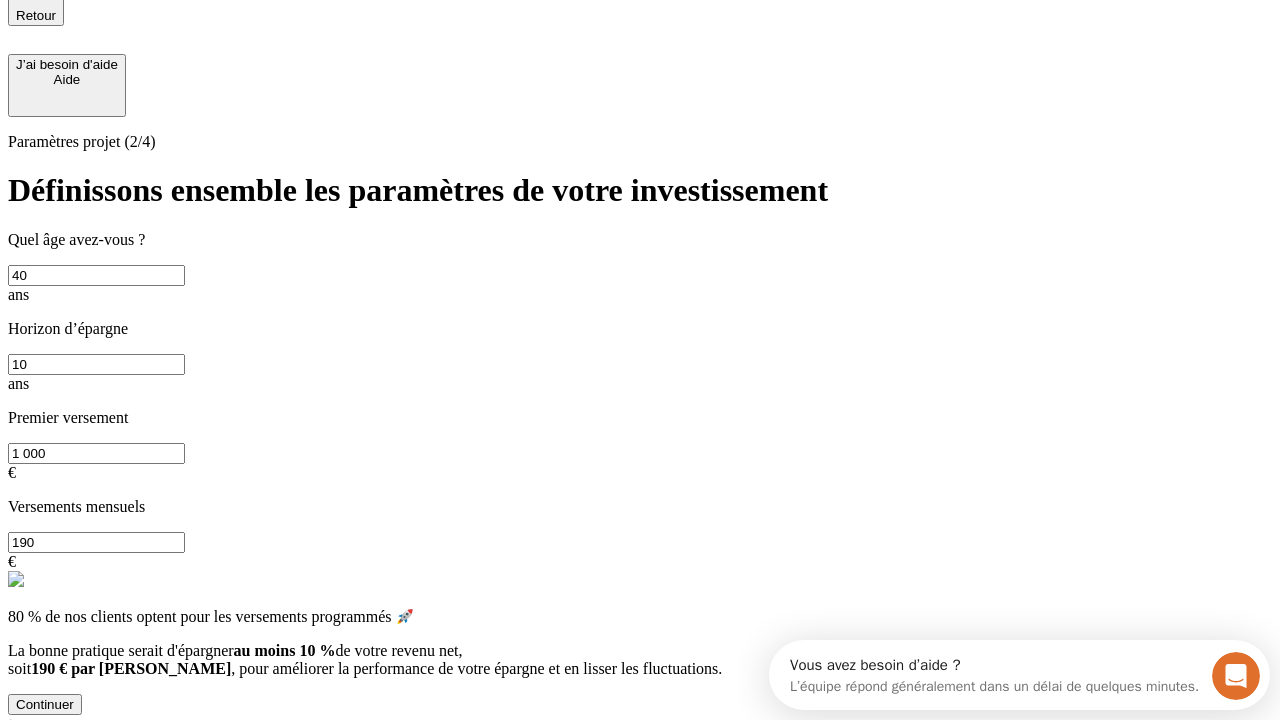 type on "40" 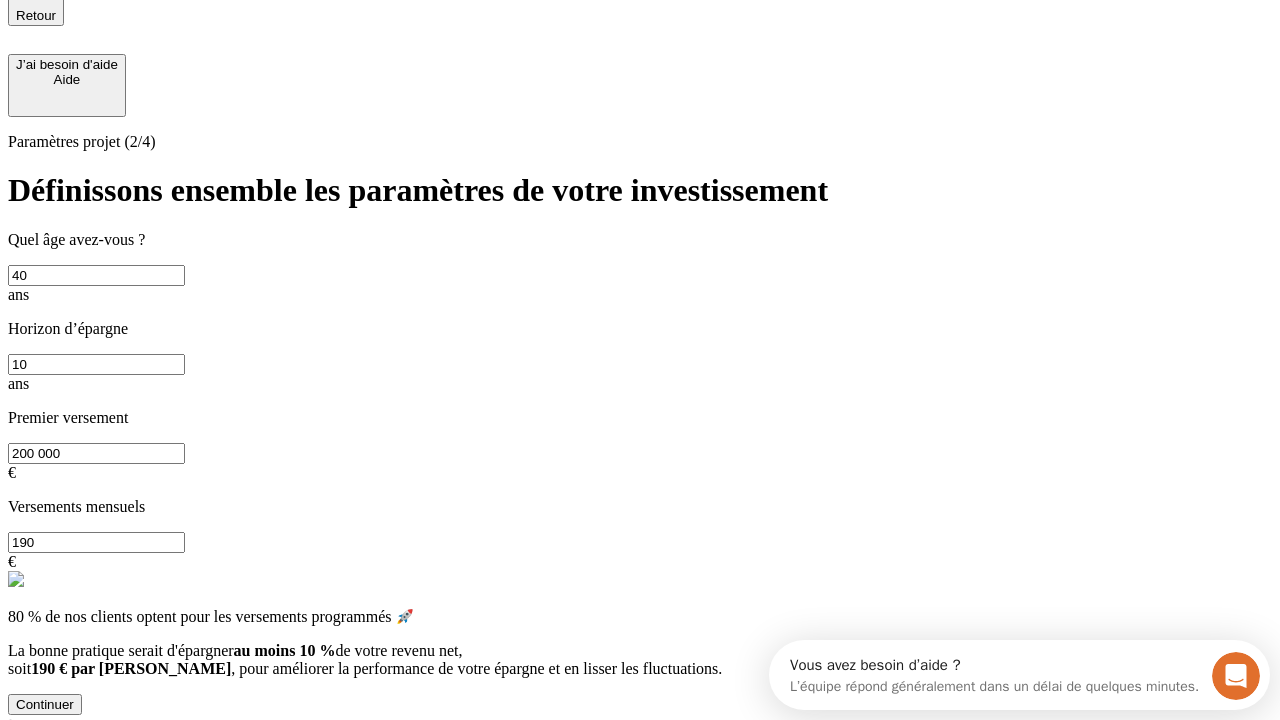 type on "200 000" 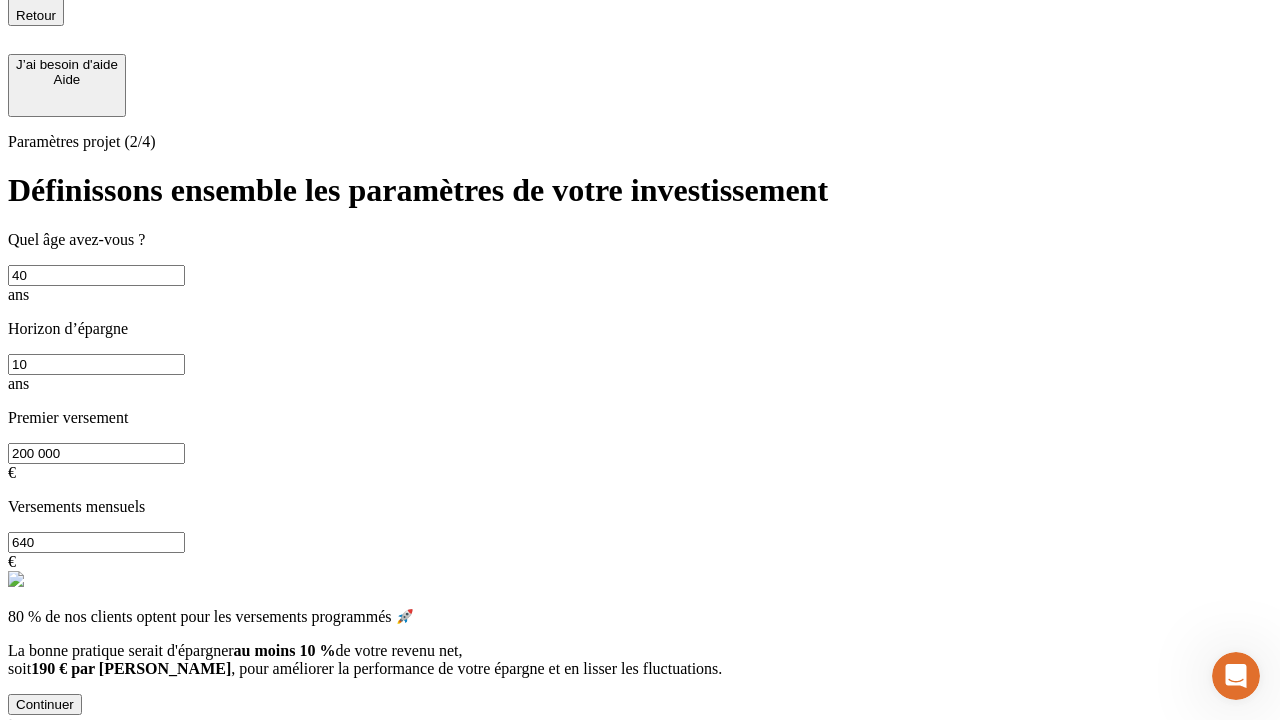 type on "640" 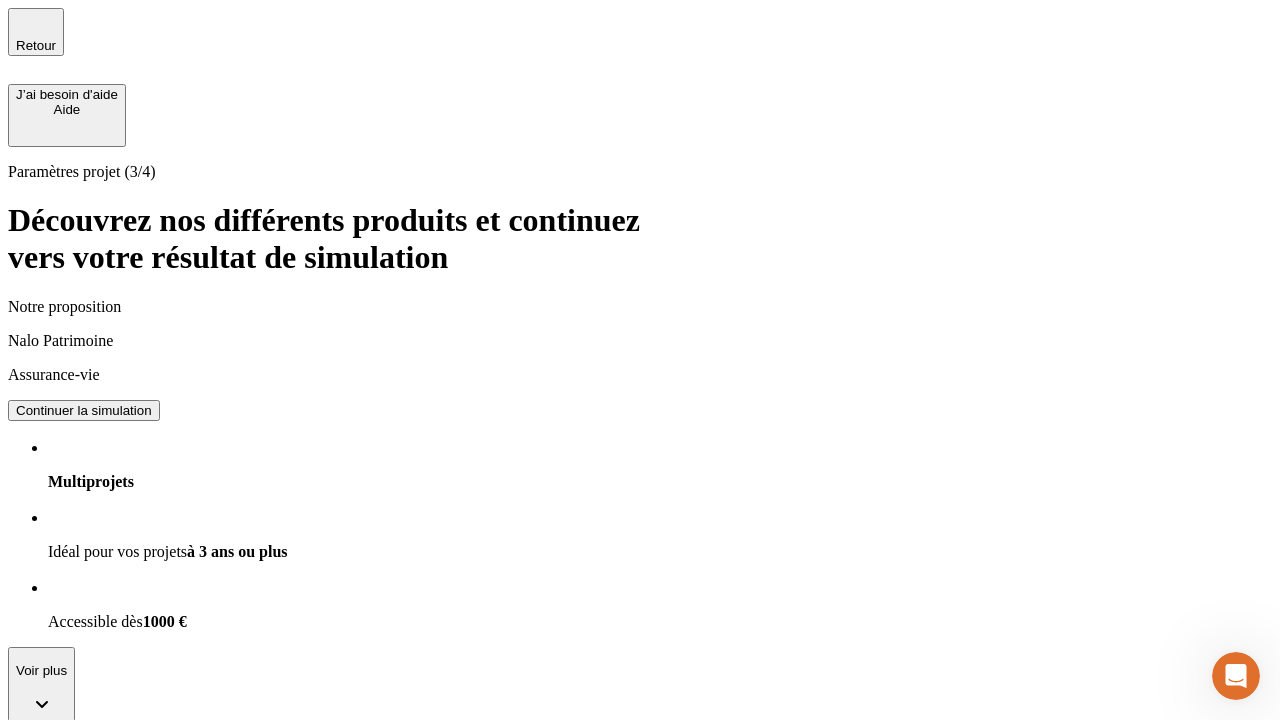 click on "Continuer la simulation" at bounding box center (84, 410) 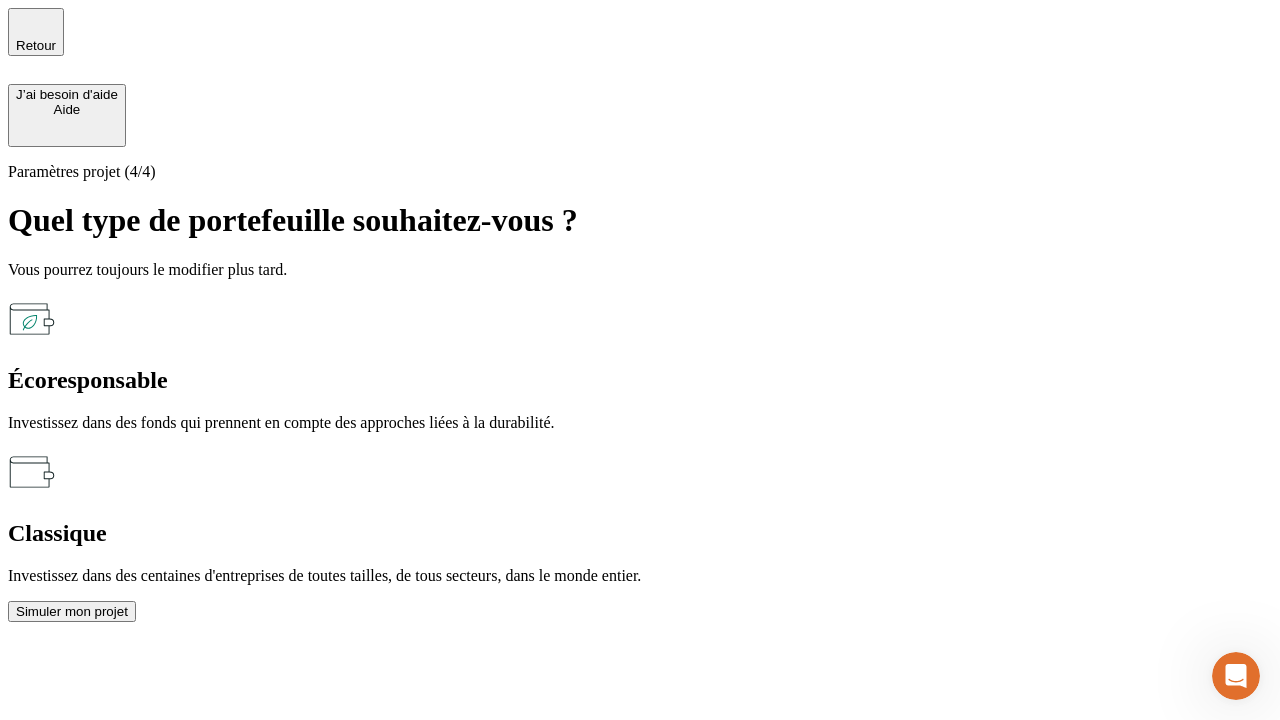 click on "Simuler mon projet" at bounding box center (72, 611) 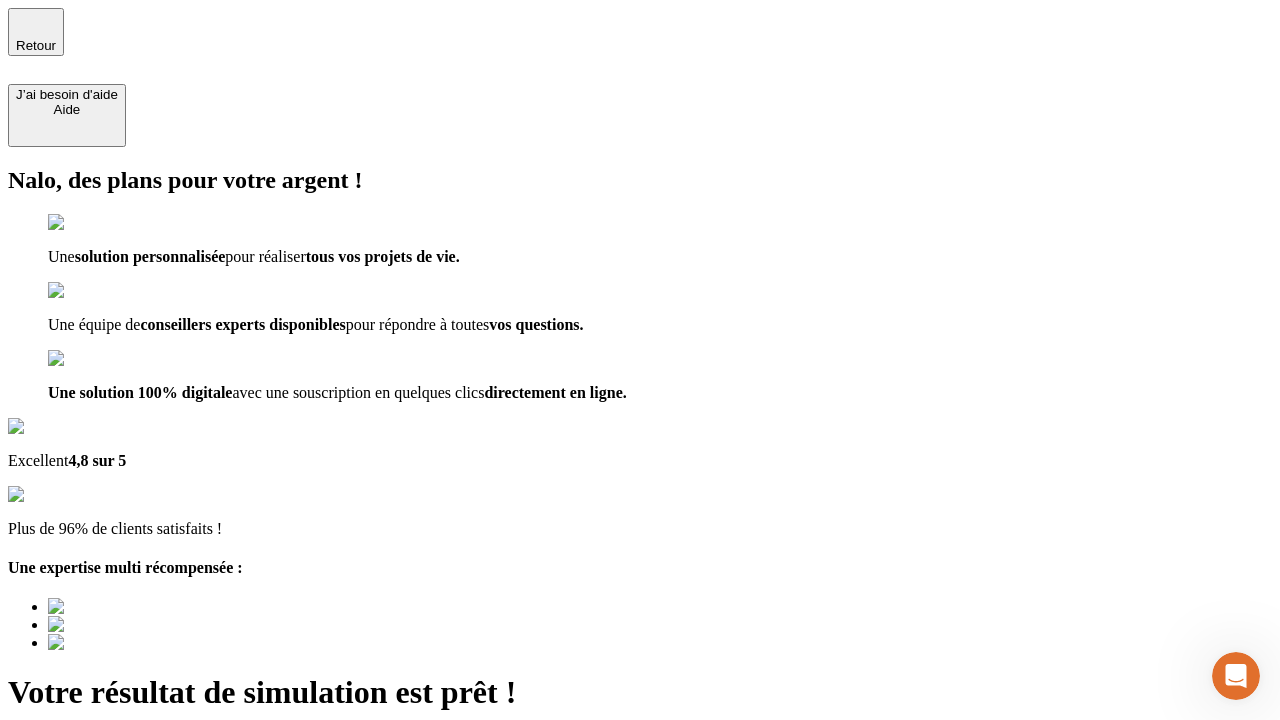 click on "Découvrir ma simulation" at bounding box center (87, 797) 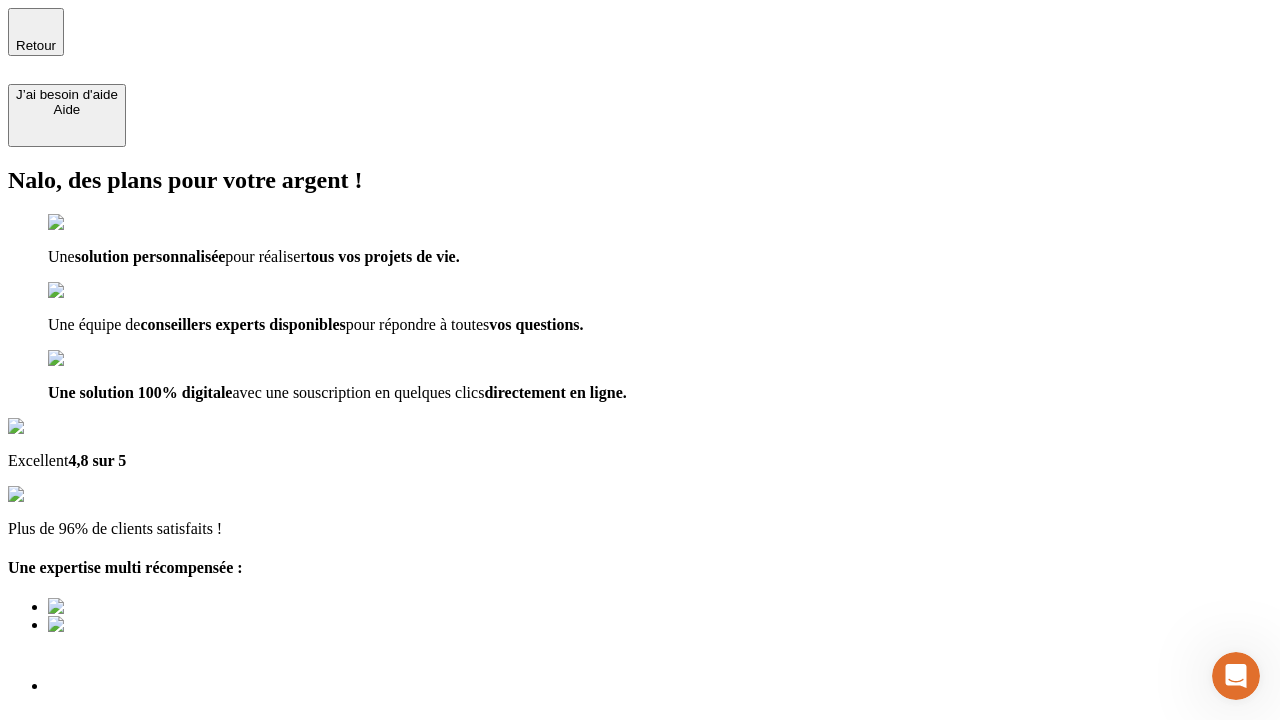 type on "[EMAIL_ADDRESS][DOMAIN_NAME]" 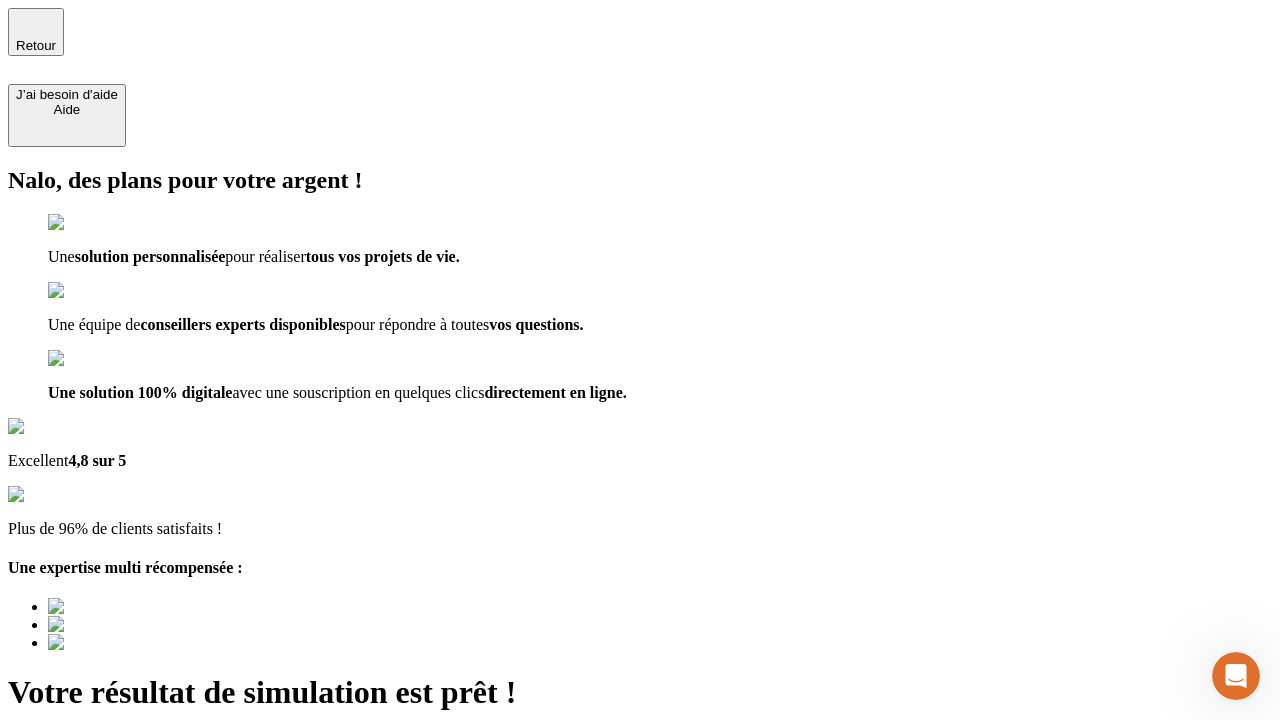 click on "Découvrir ma simulation" at bounding box center [87, 847] 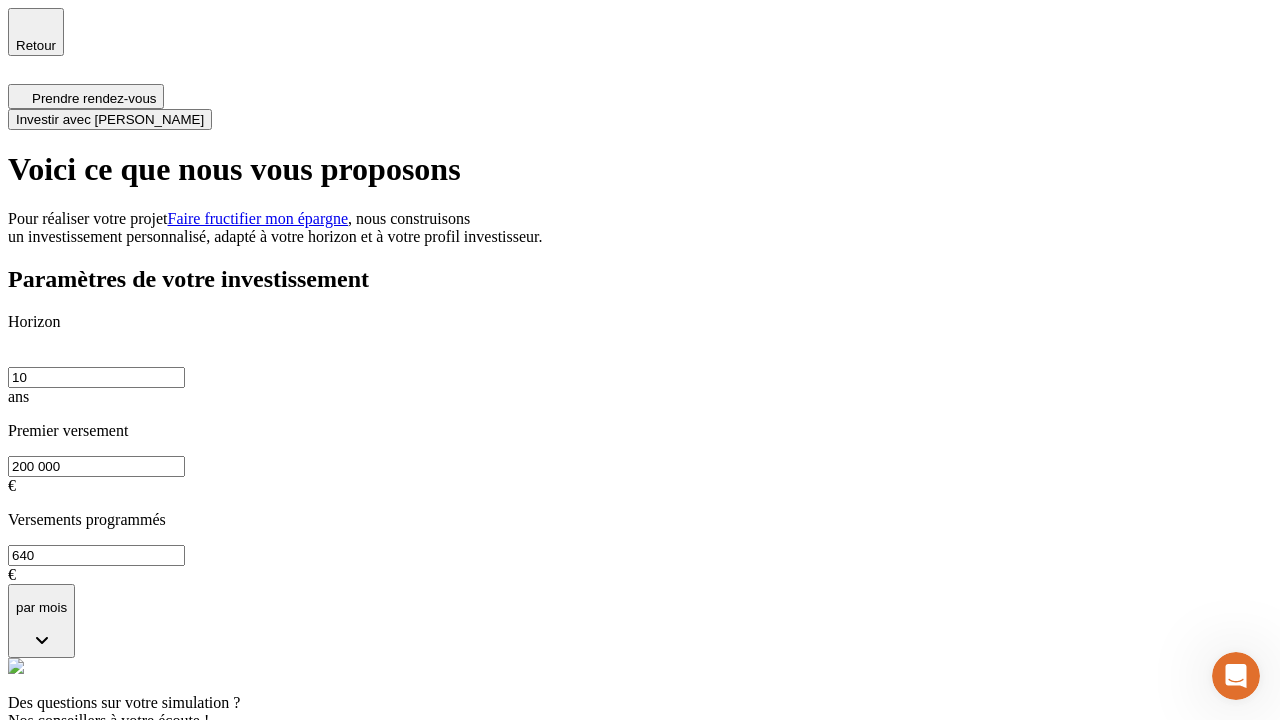 click on "Investir avec [PERSON_NAME]" at bounding box center (110, 119) 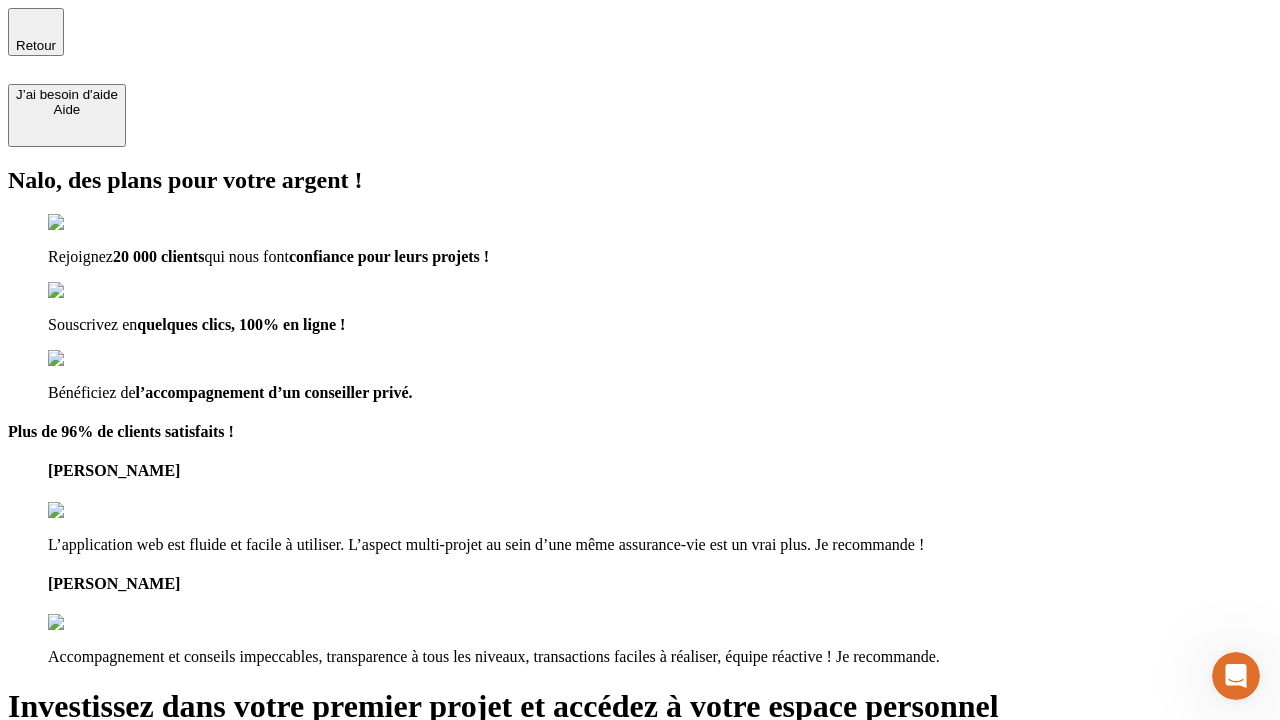 type on "[EMAIL_ADDRESS][DOMAIN_NAME]" 